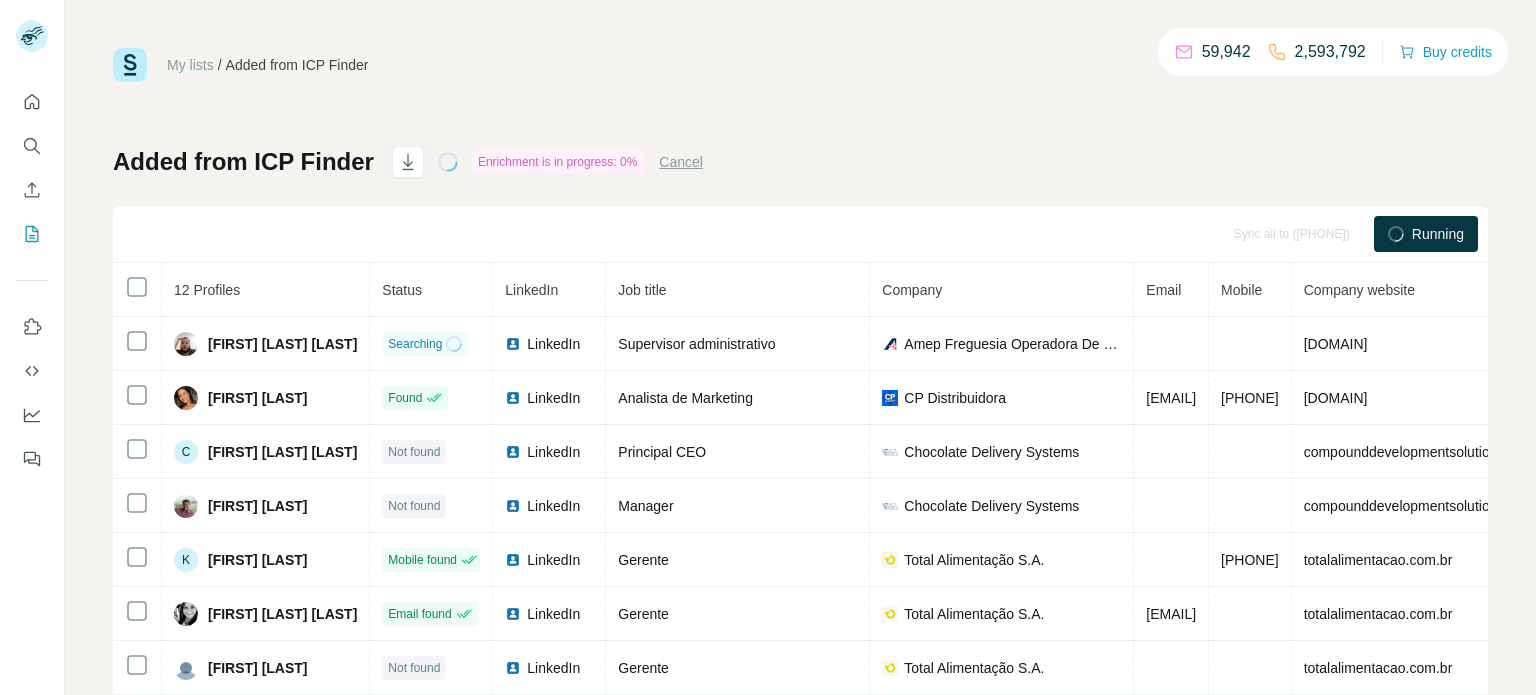 scroll, scrollTop: 0, scrollLeft: 0, axis: both 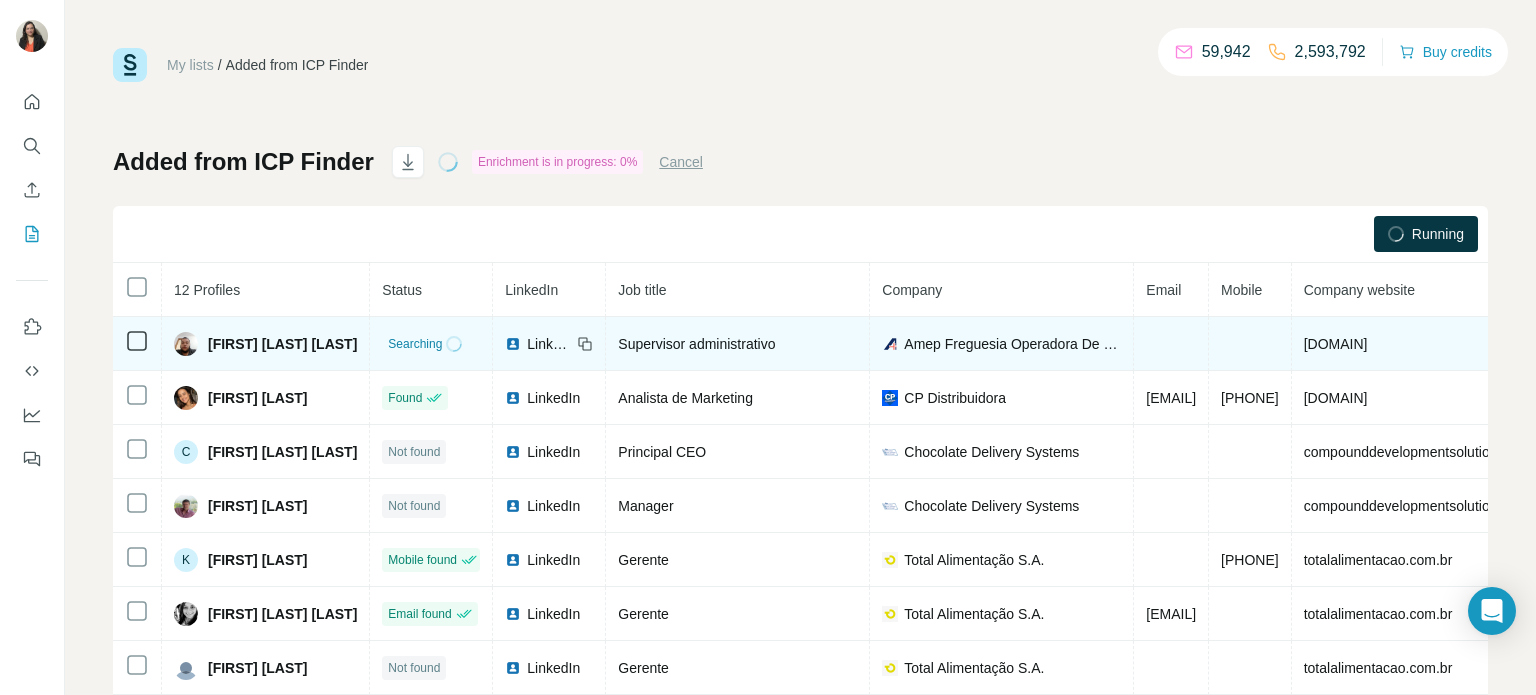 click on "[FIRST] [LAST] [LAST]" at bounding box center [282, 344] 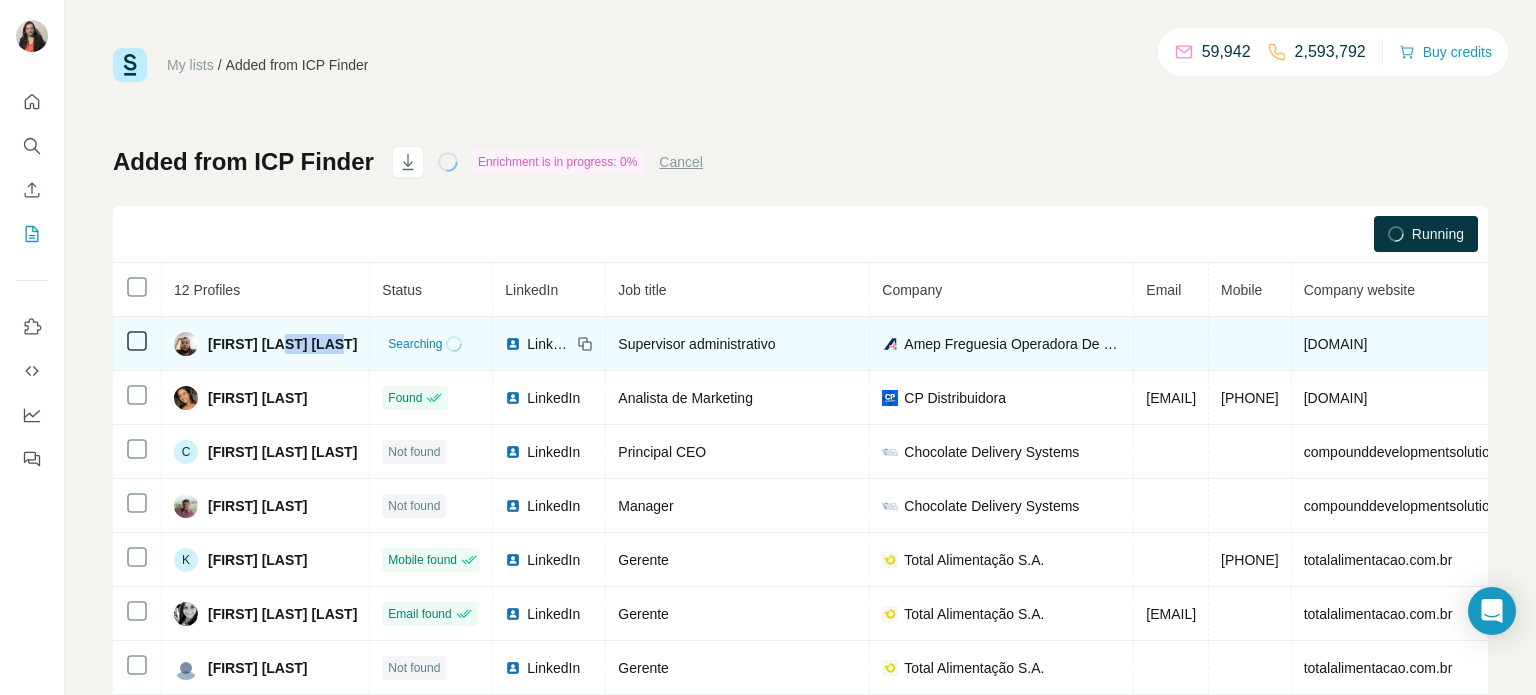 click on "[FIRST] [LAST] [LAST]" at bounding box center [282, 344] 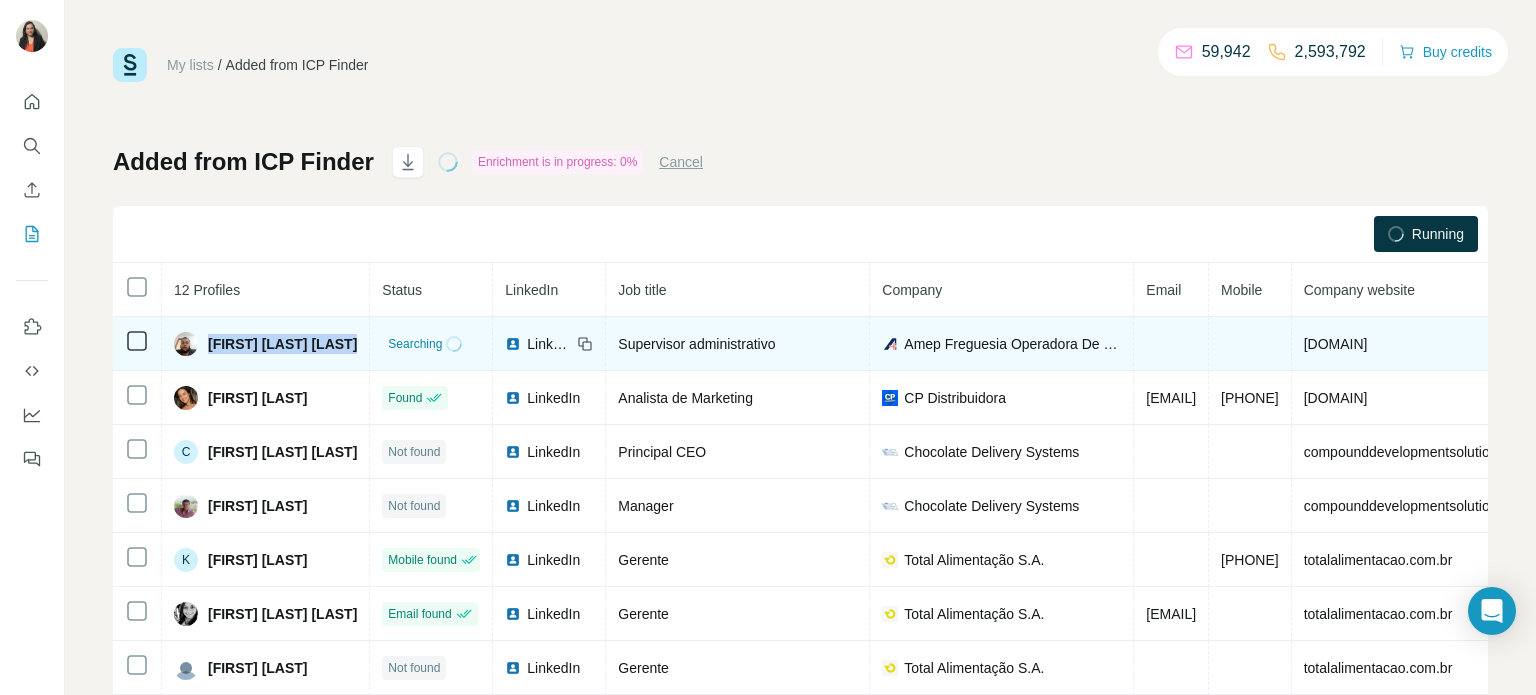 click on "[FIRST] [MIDDLE] [LAST] [LAST]" at bounding box center (282, 344) 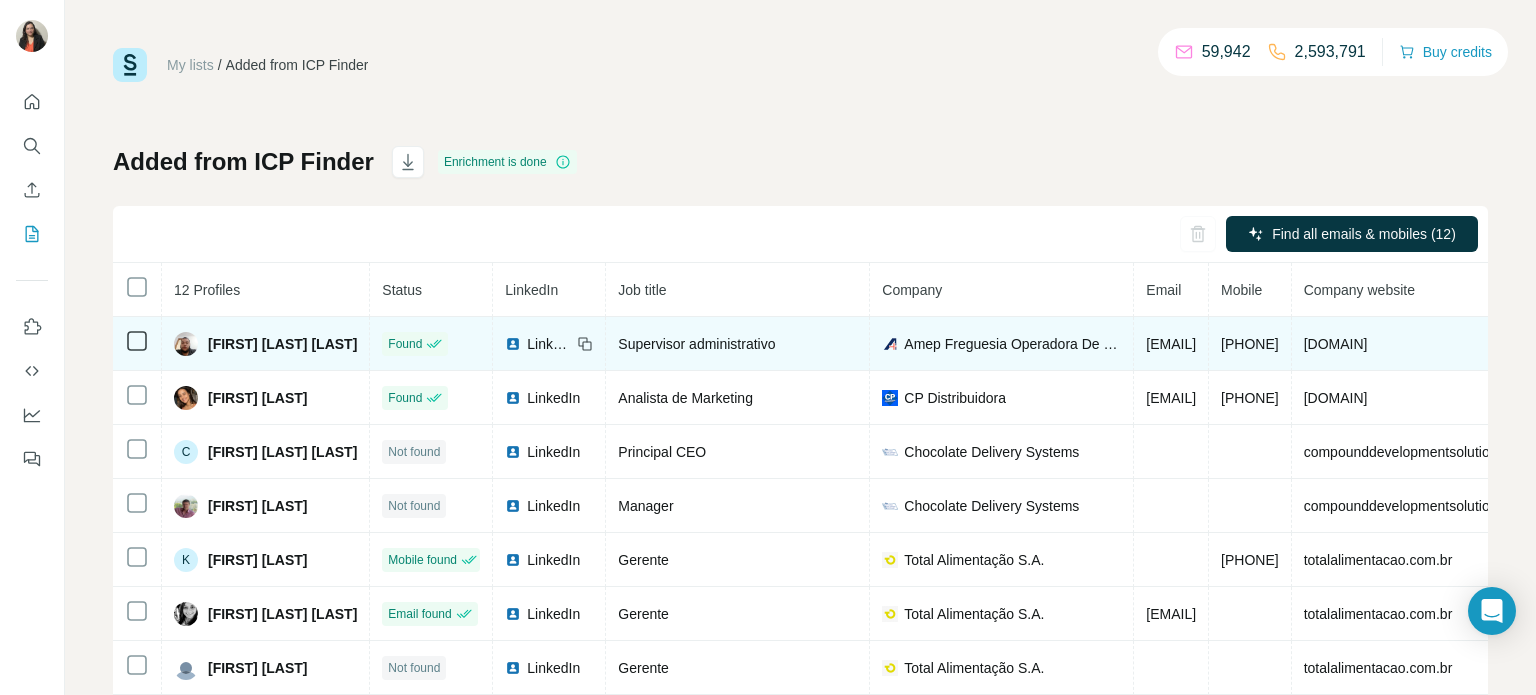 click on "LinkedIn" at bounding box center (549, 344) 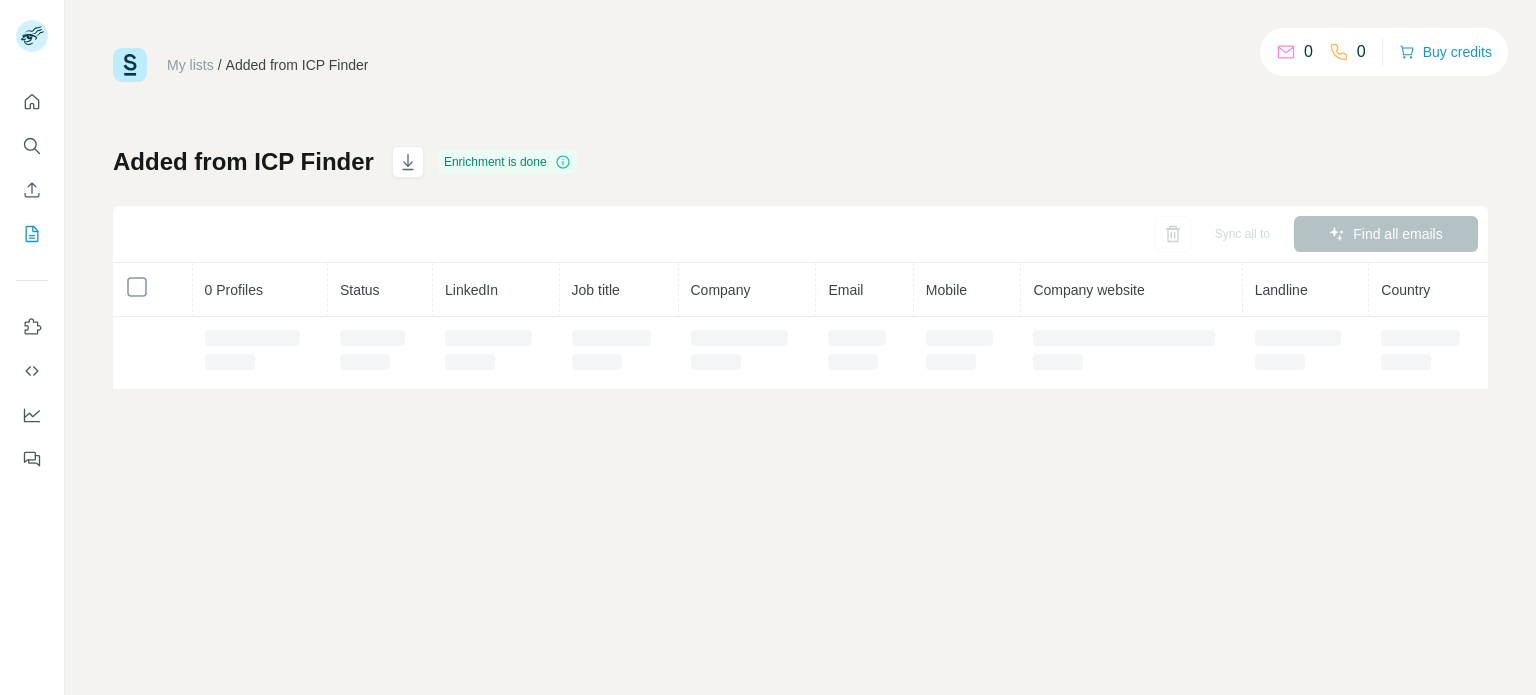 scroll, scrollTop: 0, scrollLeft: 0, axis: both 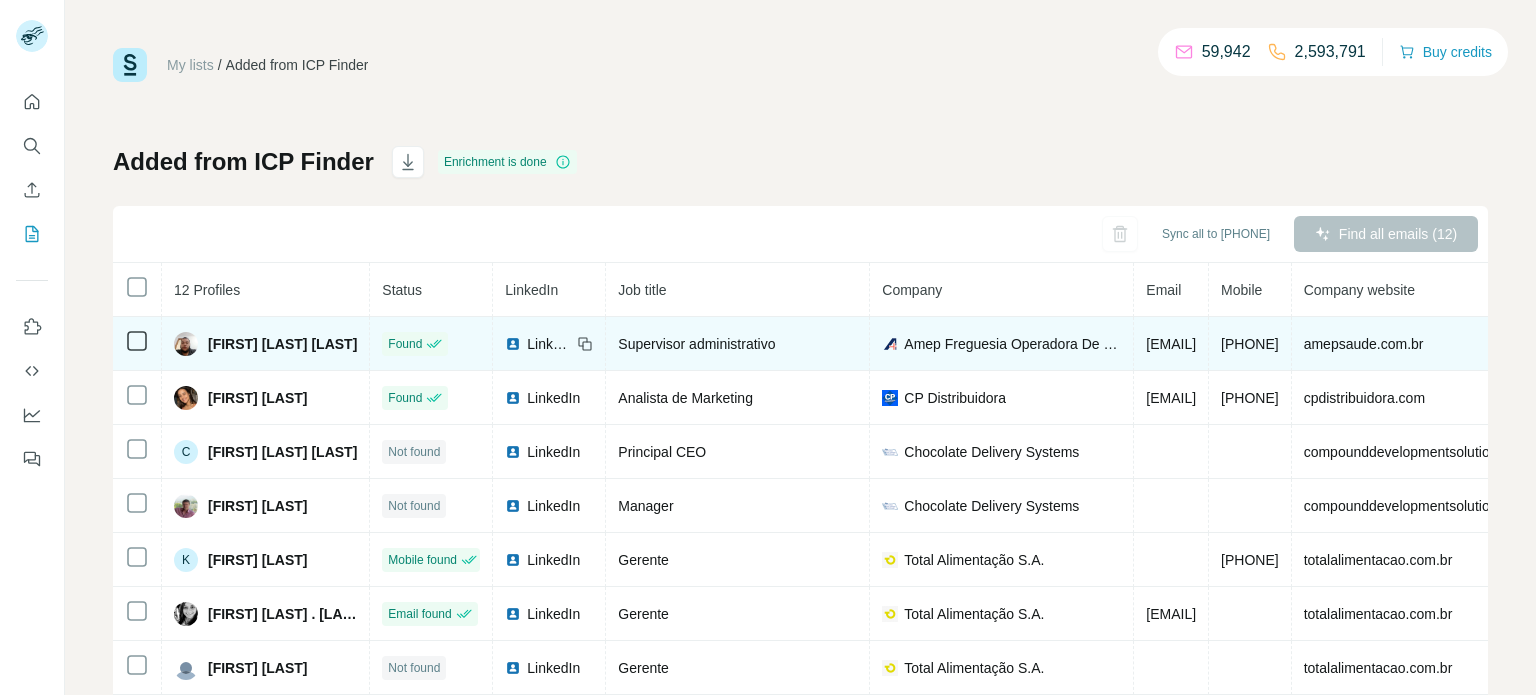click 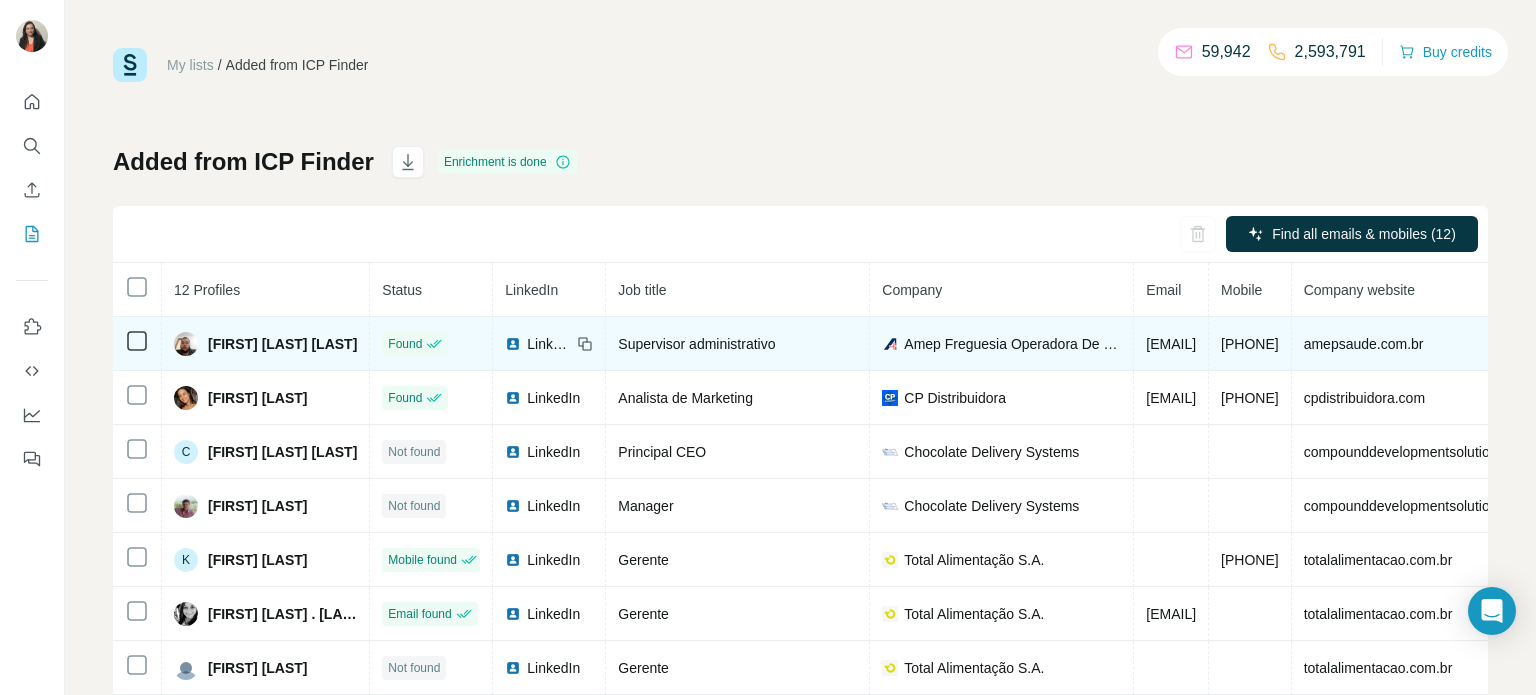drag, startPoint x: 1401, startPoint y: 342, endPoint x: 1167, endPoint y: 343, distance: 234.00214 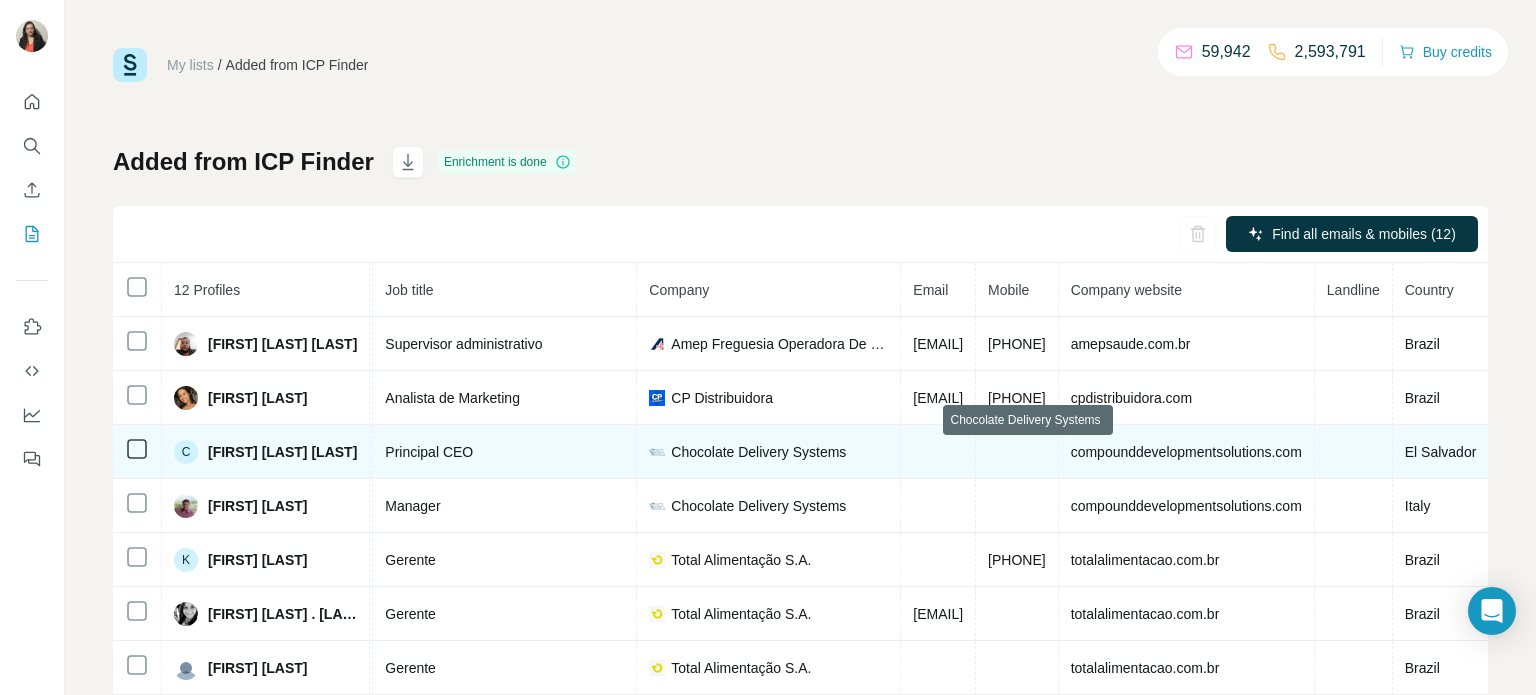 scroll, scrollTop: 0, scrollLeft: 400, axis: horizontal 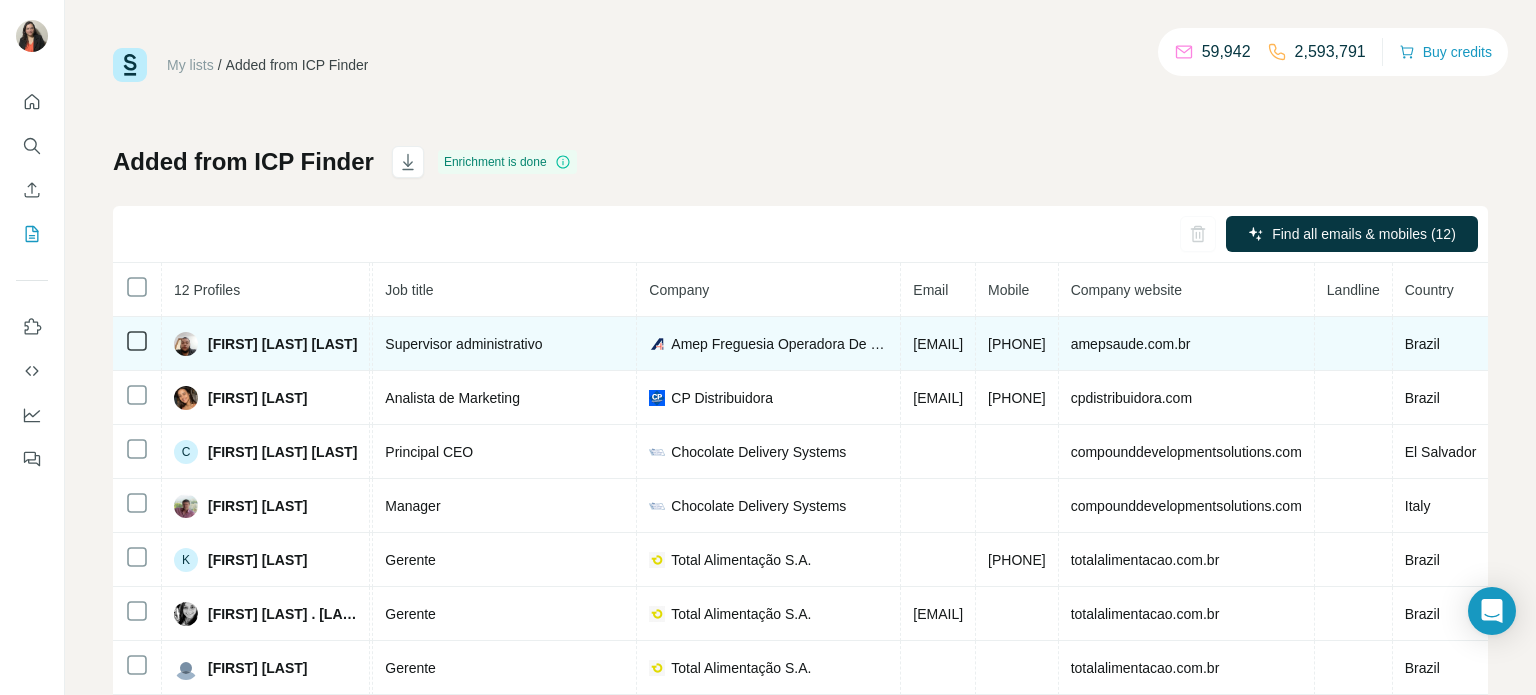 drag, startPoint x: 1170, startPoint y: 346, endPoint x: 1046, endPoint y: 351, distance: 124.10077 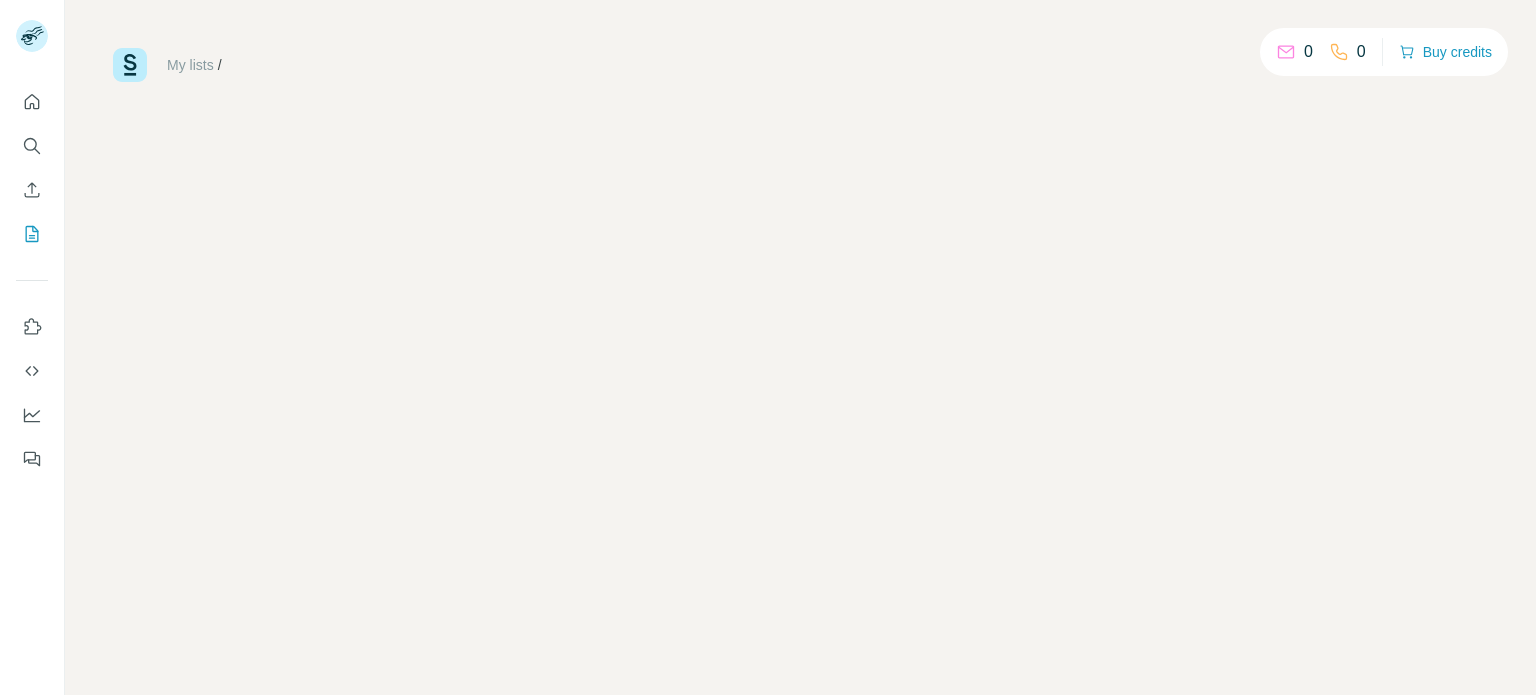 scroll, scrollTop: 0, scrollLeft: 0, axis: both 